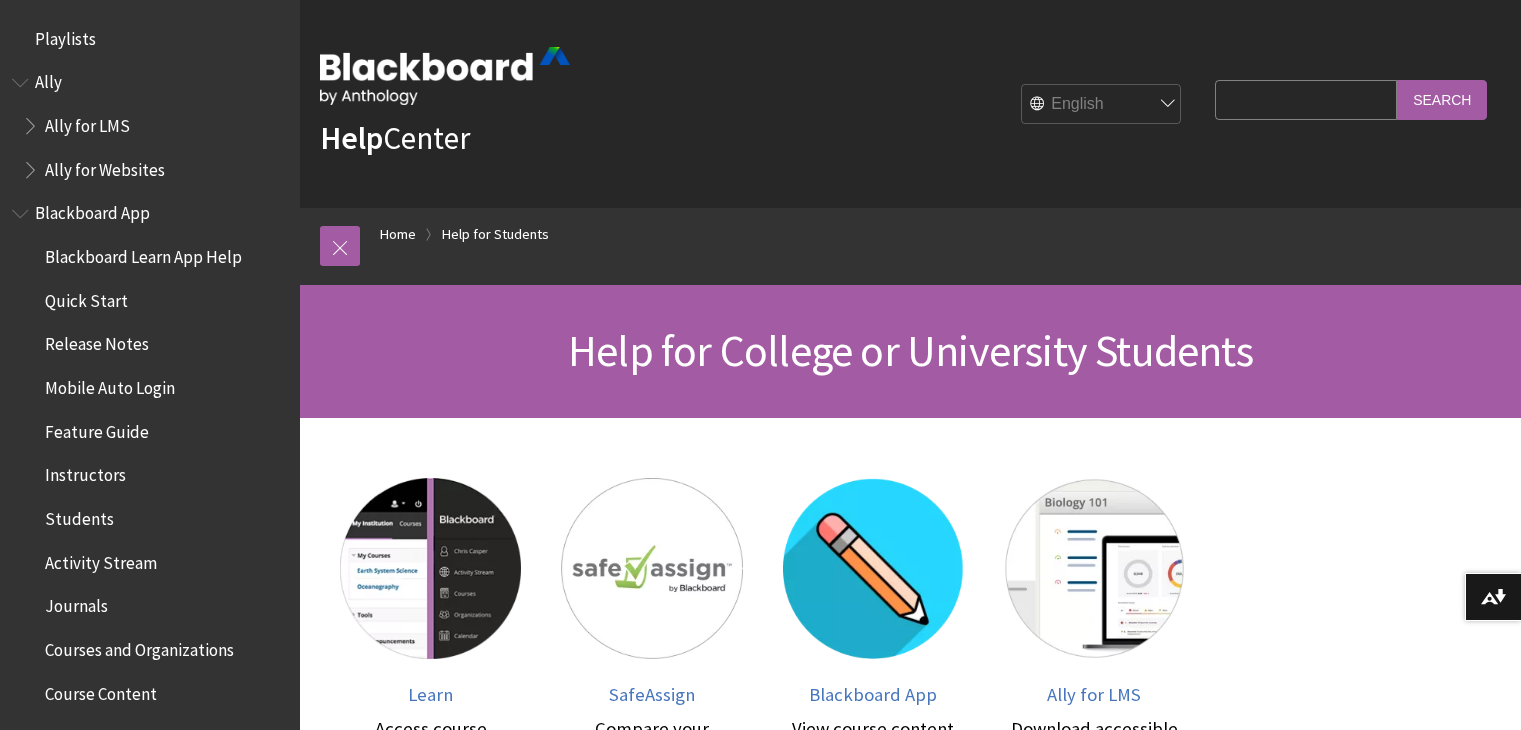 scroll, scrollTop: 11, scrollLeft: 0, axis: vertical 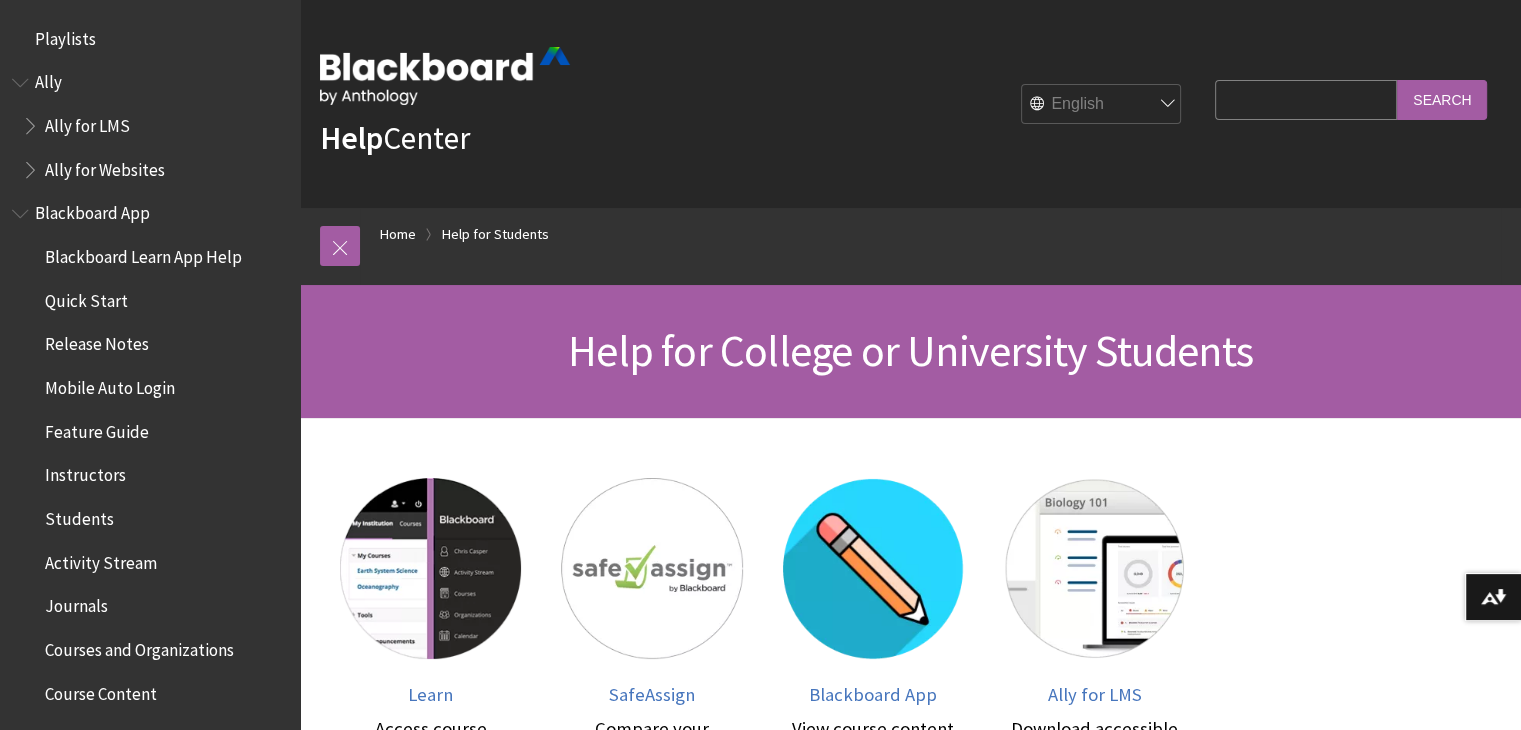 click at bounding box center [445, 76] 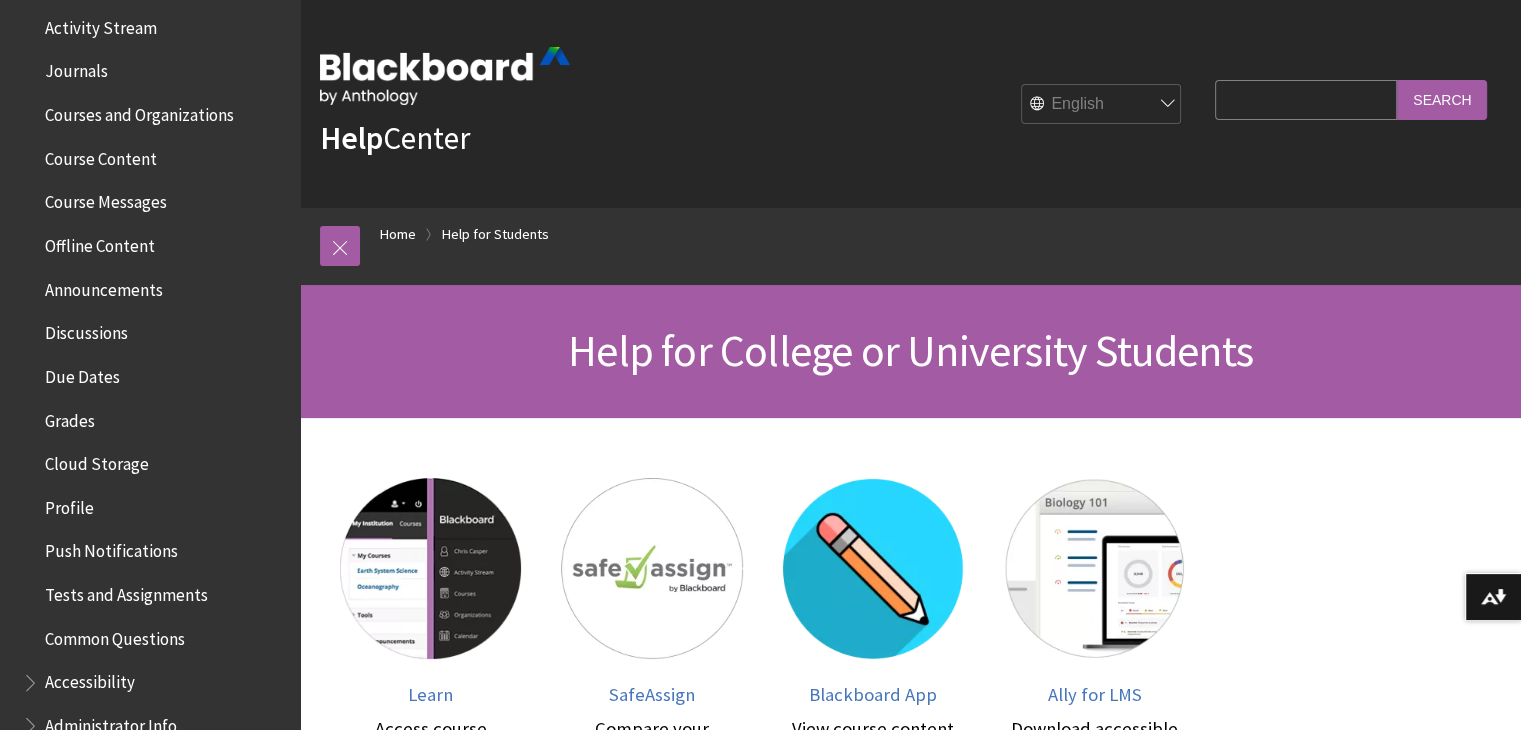 scroll, scrollTop: 534, scrollLeft: 0, axis: vertical 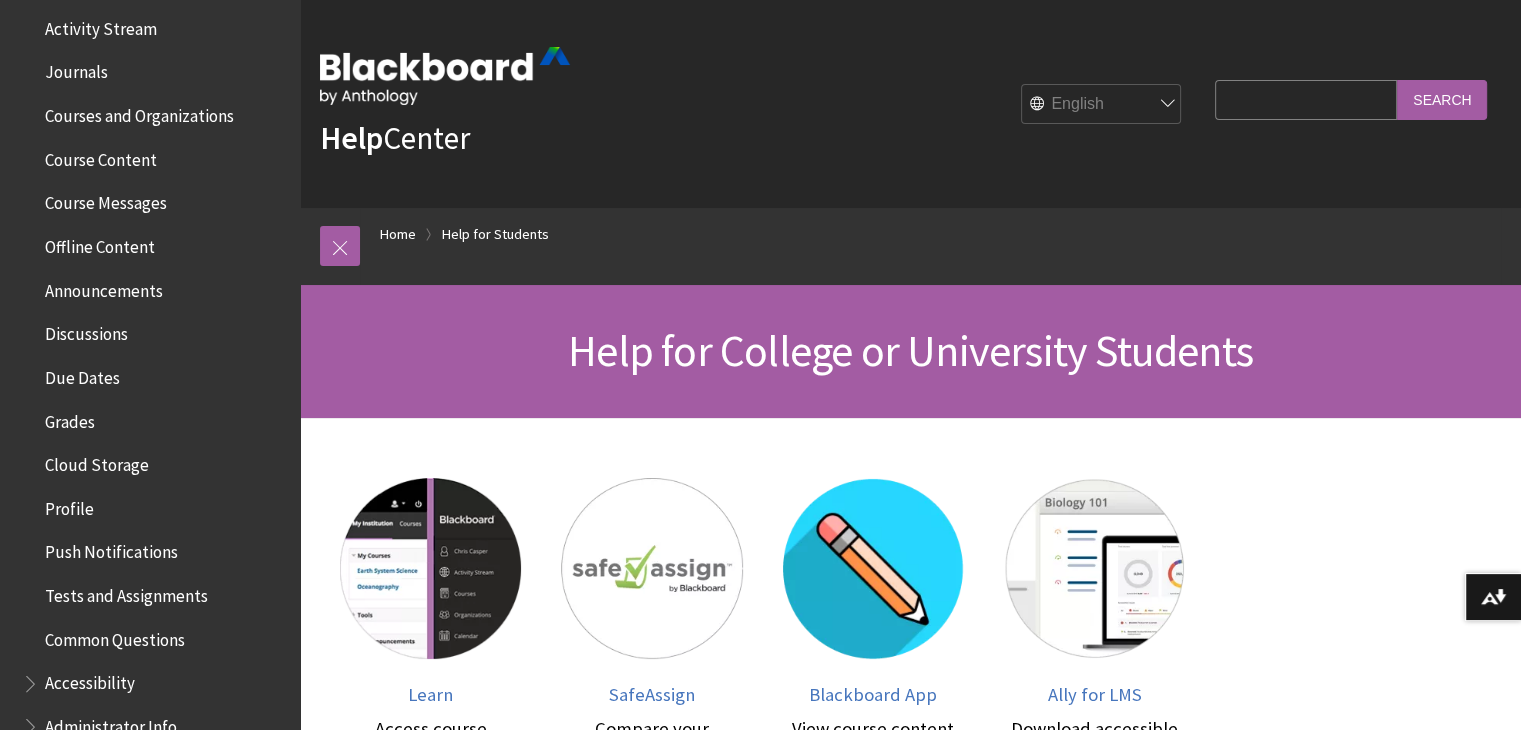 click on "Course Messages" at bounding box center (106, 200) 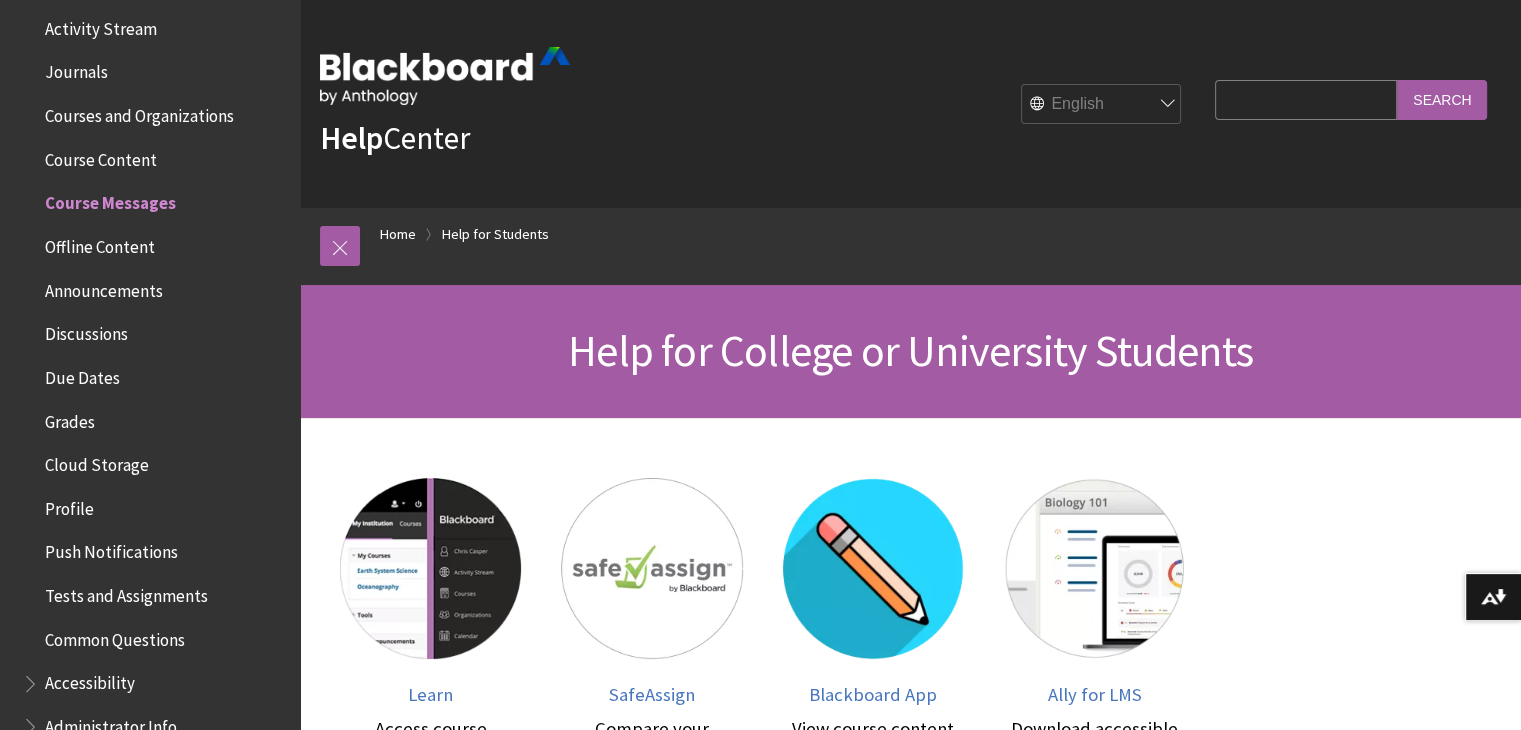 click on "Course Content" at bounding box center [101, 156] 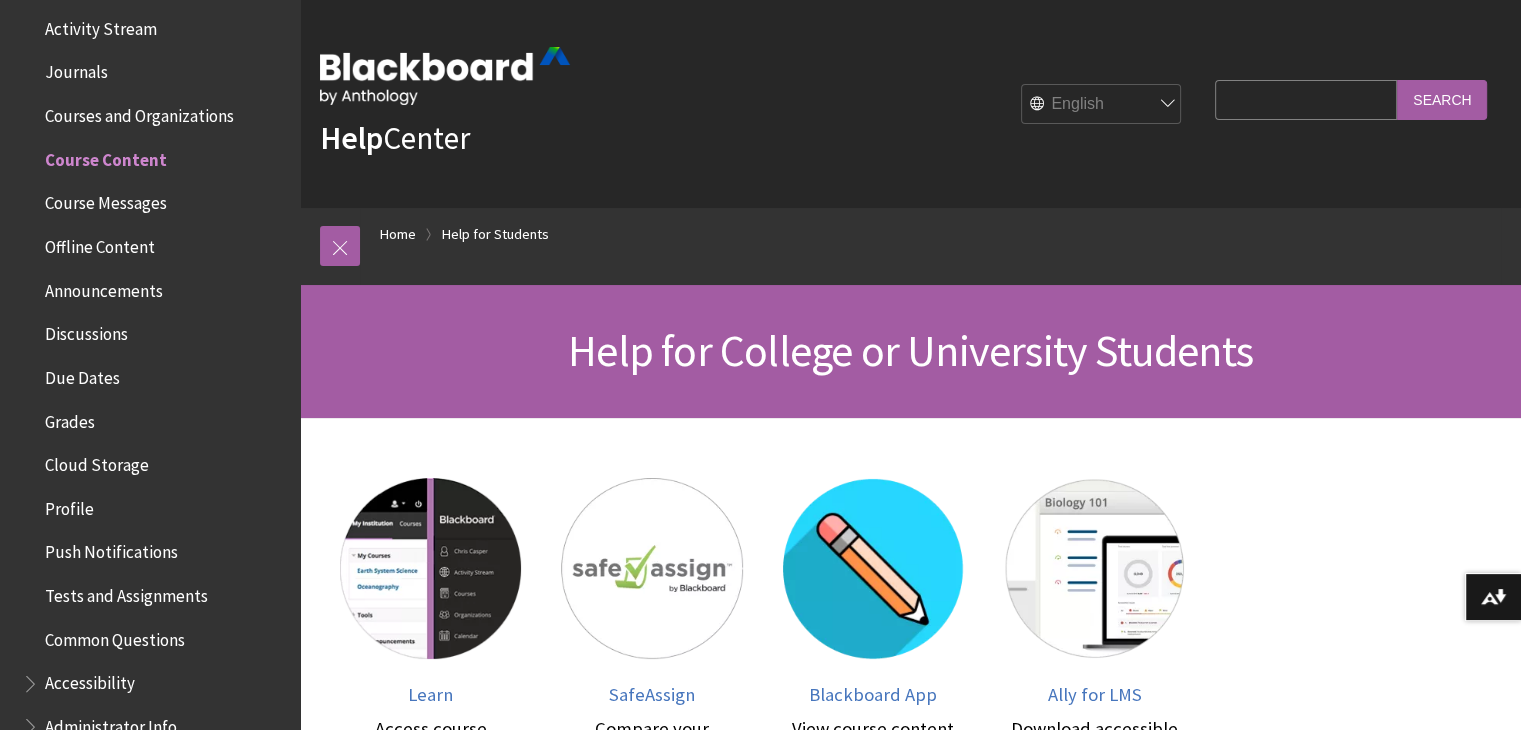 click on "Courses and Organizations" at bounding box center [139, 112] 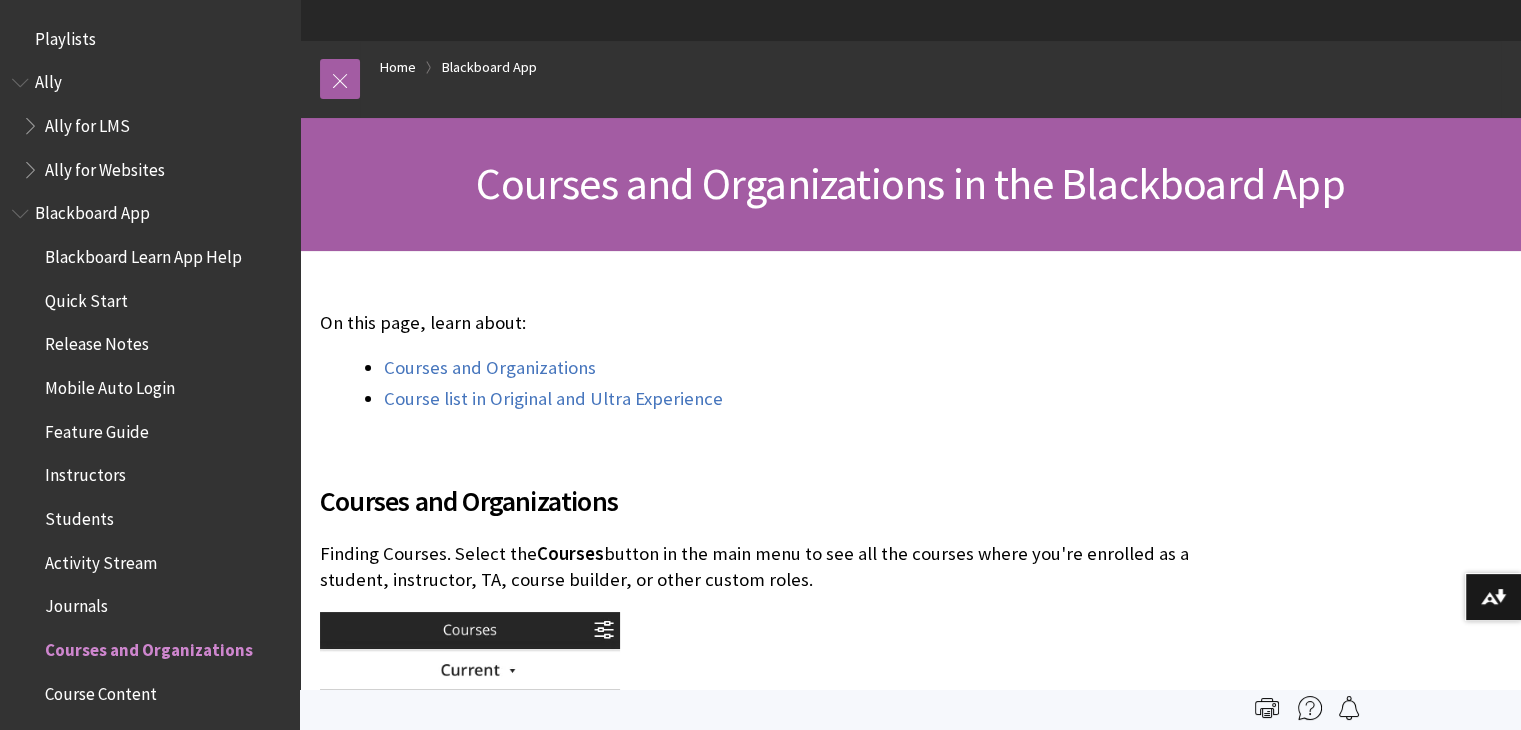 scroll, scrollTop: 199, scrollLeft: 0, axis: vertical 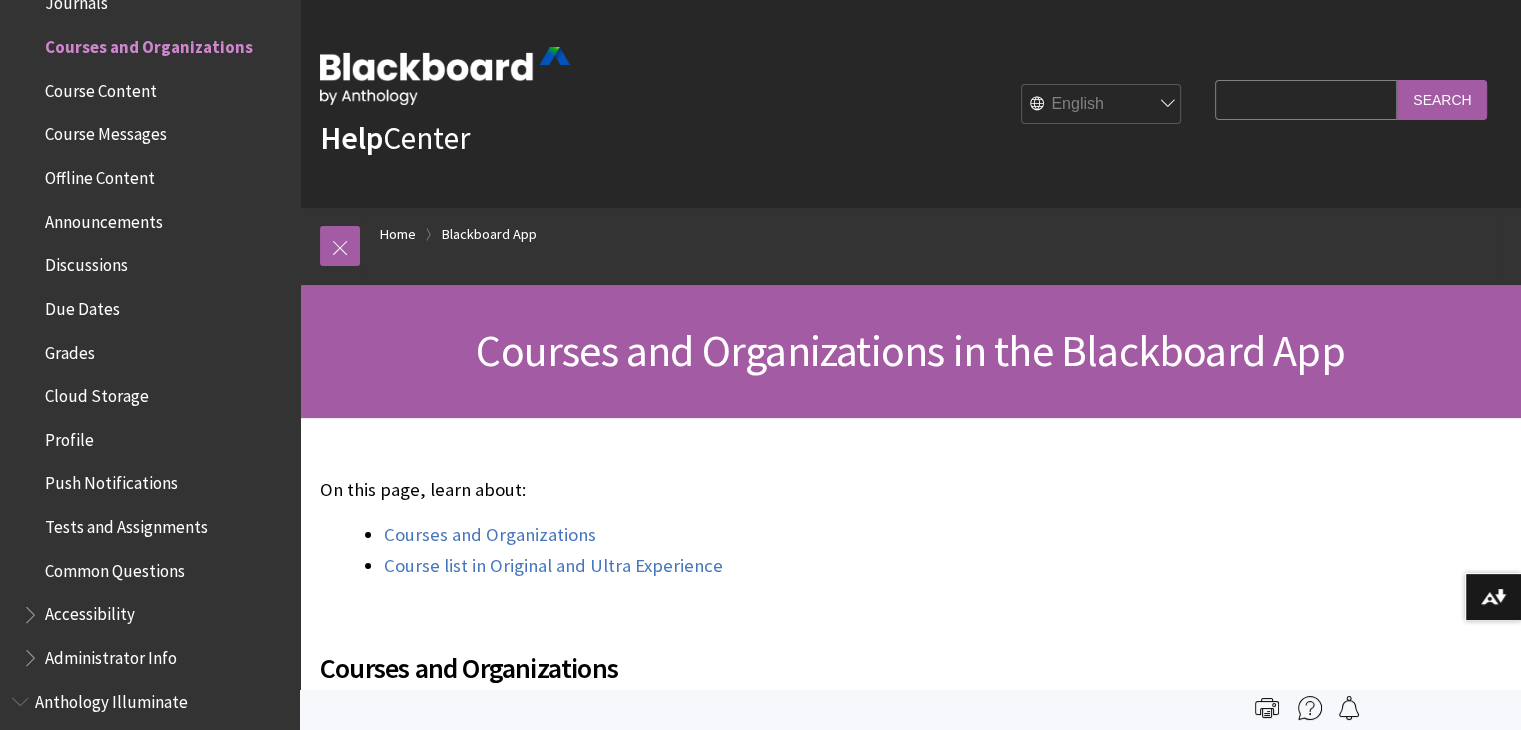 click at bounding box center (445, 76) 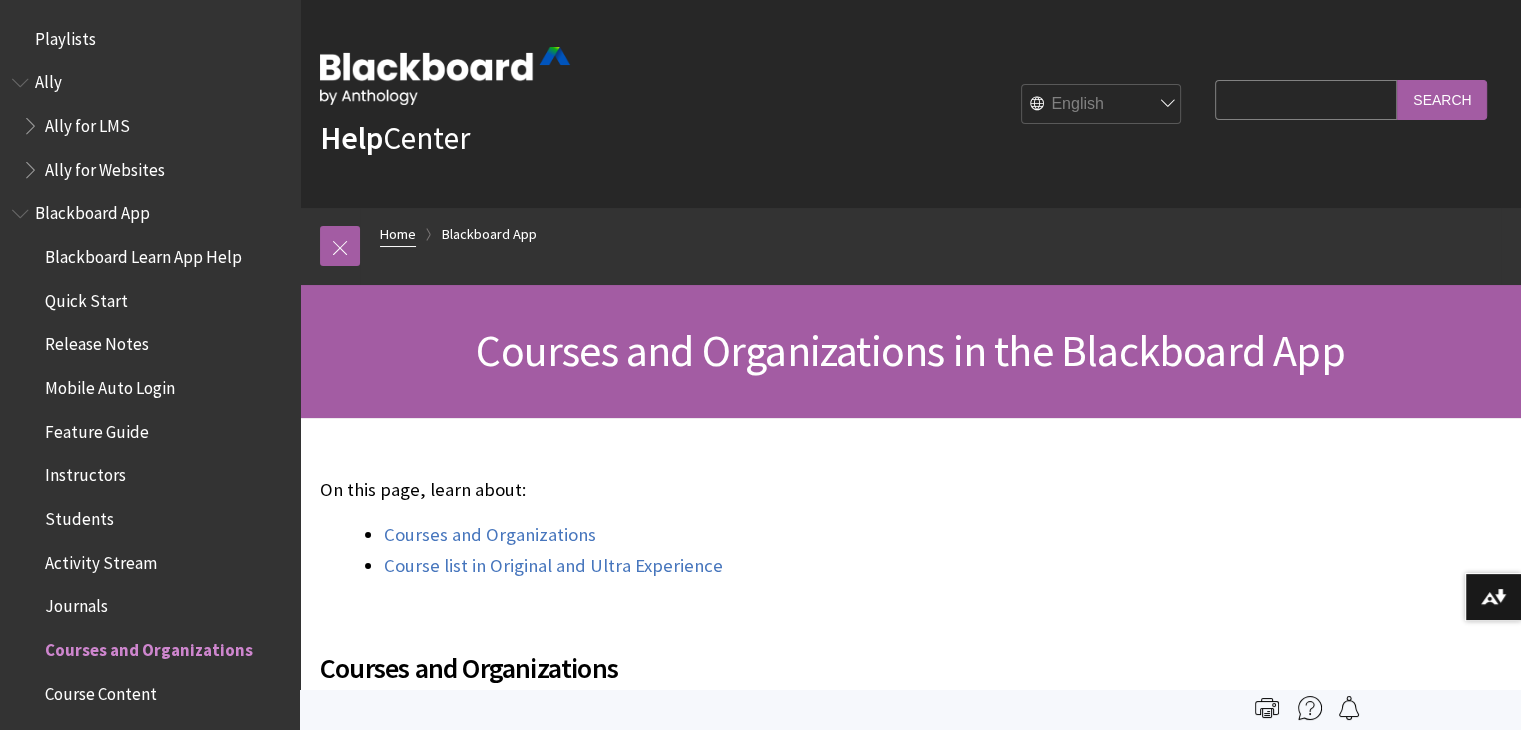 click on "Home" at bounding box center [398, 234] 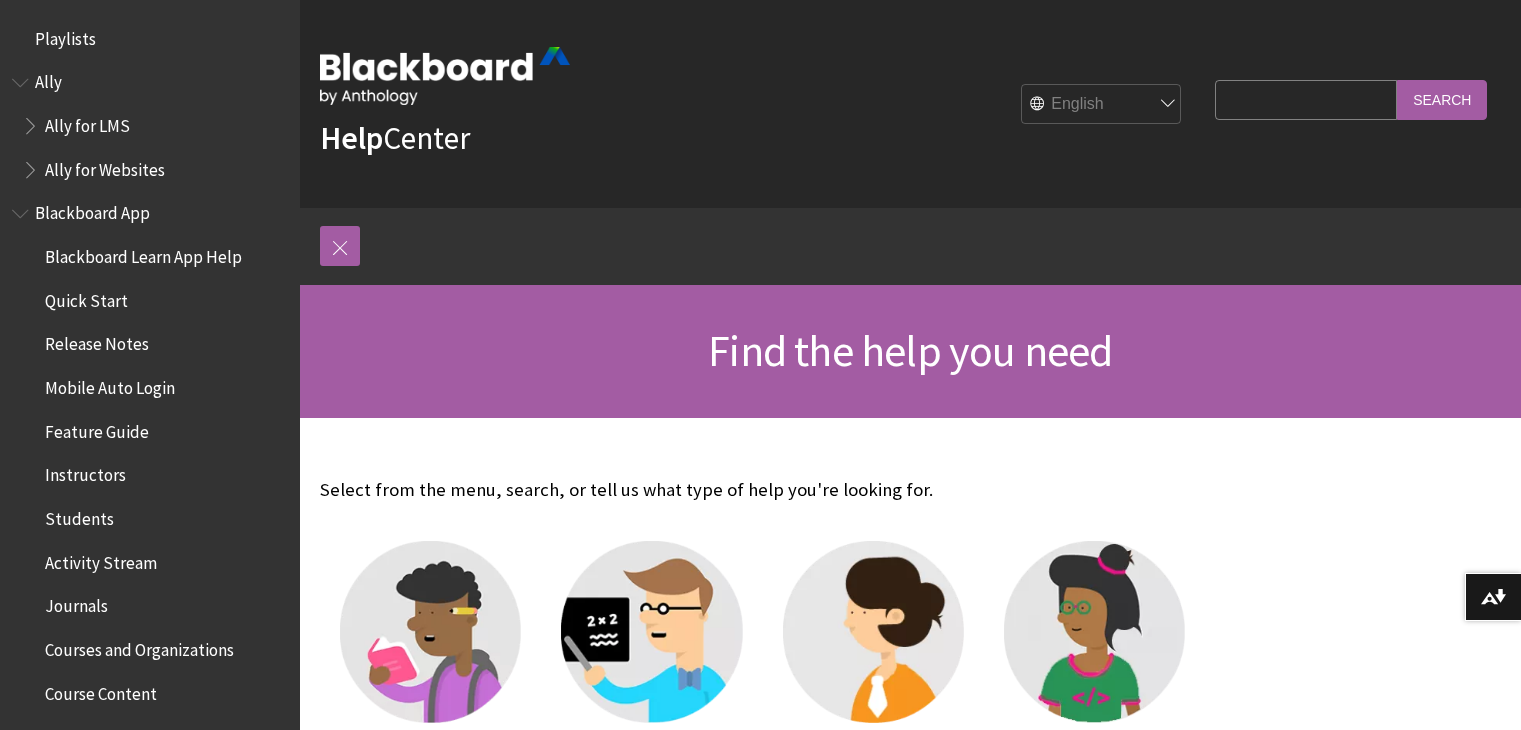scroll, scrollTop: 0, scrollLeft: 0, axis: both 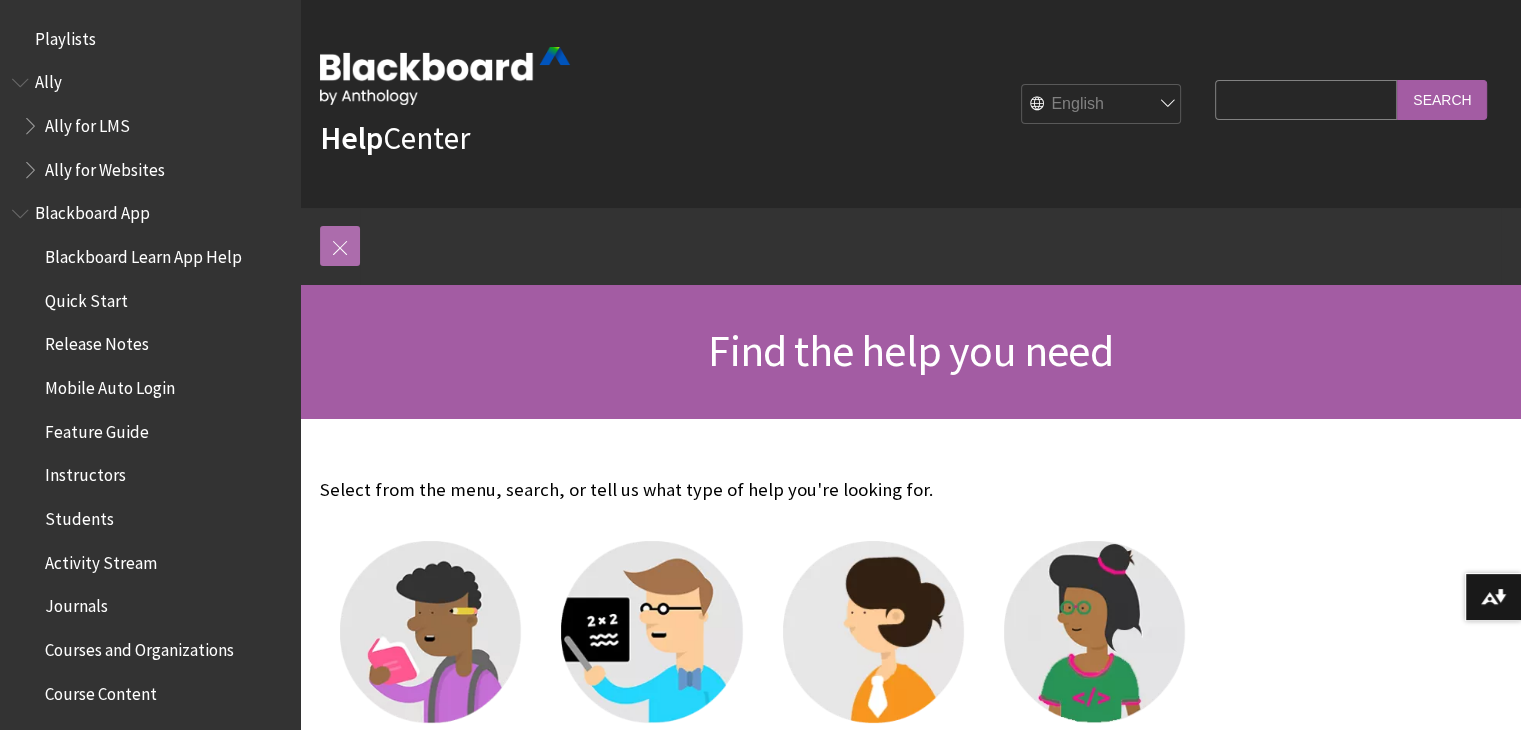 click at bounding box center [340, 246] 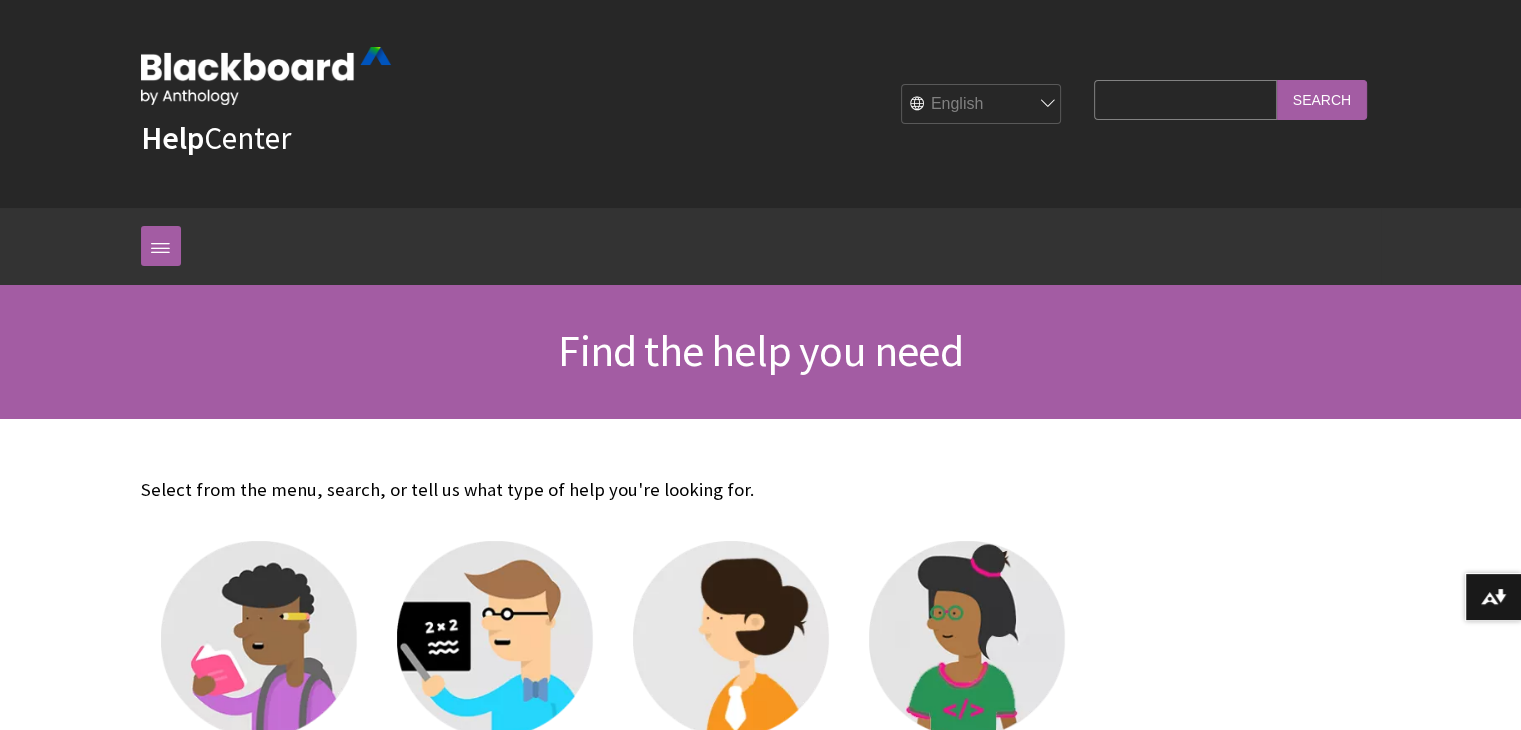 click at bounding box center [266, 76] 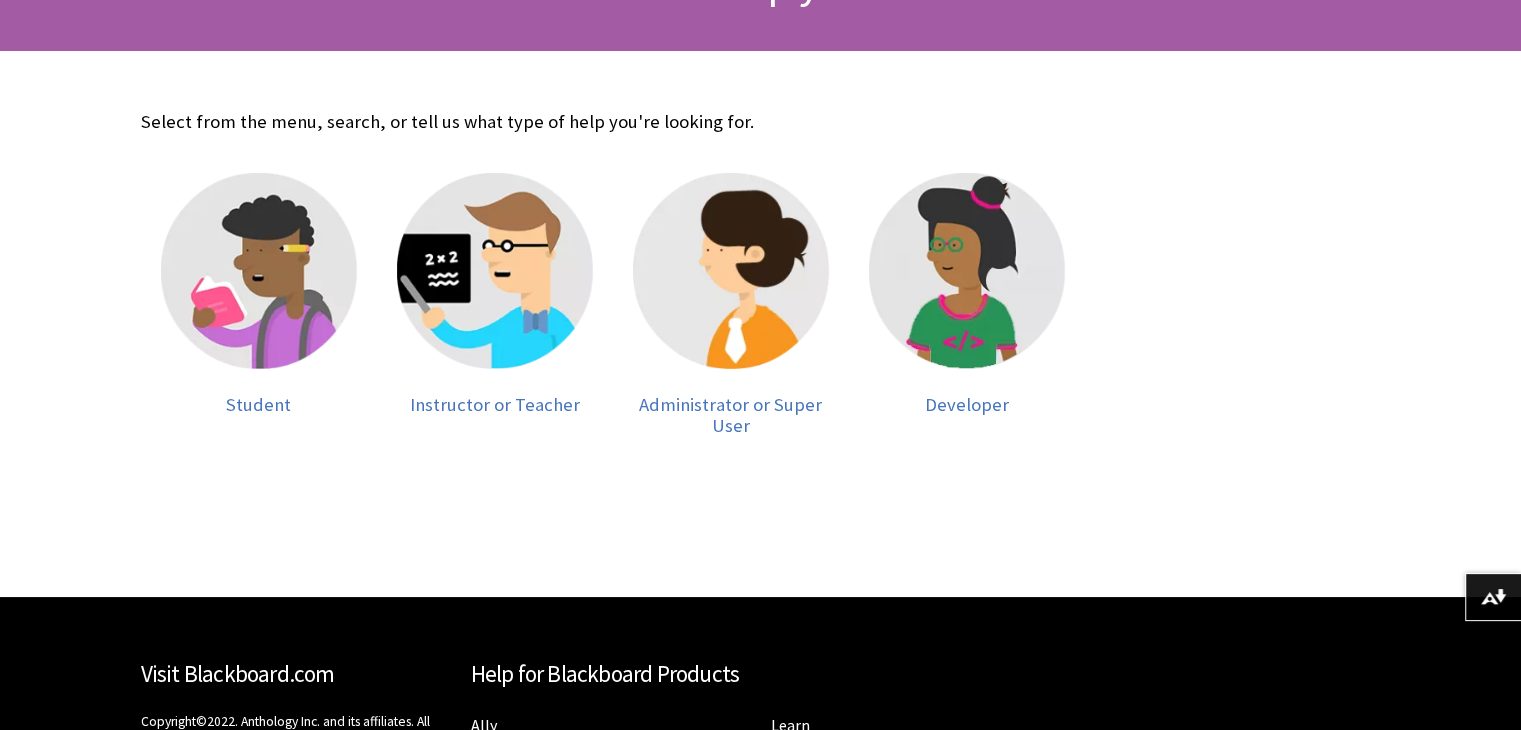 scroll, scrollTop: 603, scrollLeft: 0, axis: vertical 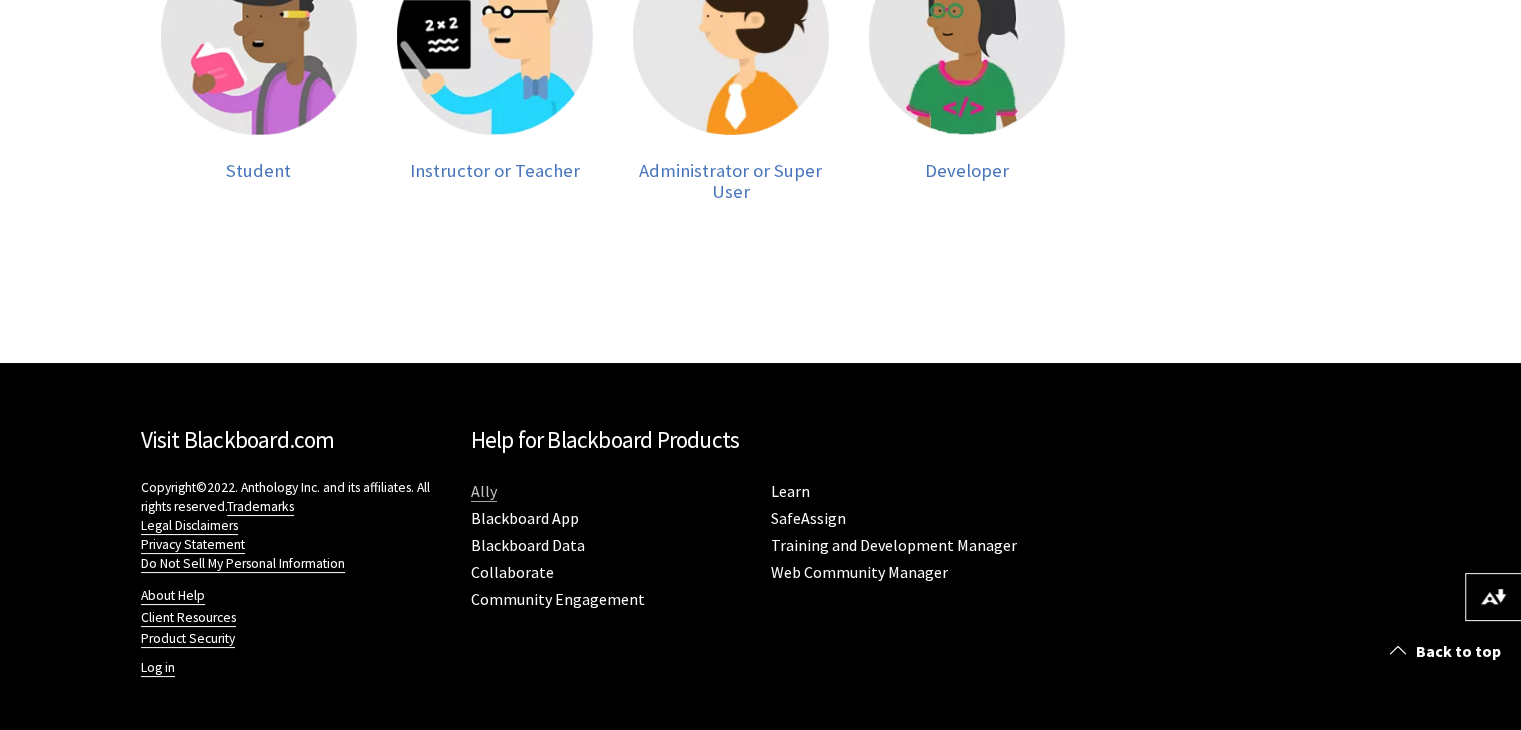 click on "Ally" at bounding box center [484, 491] 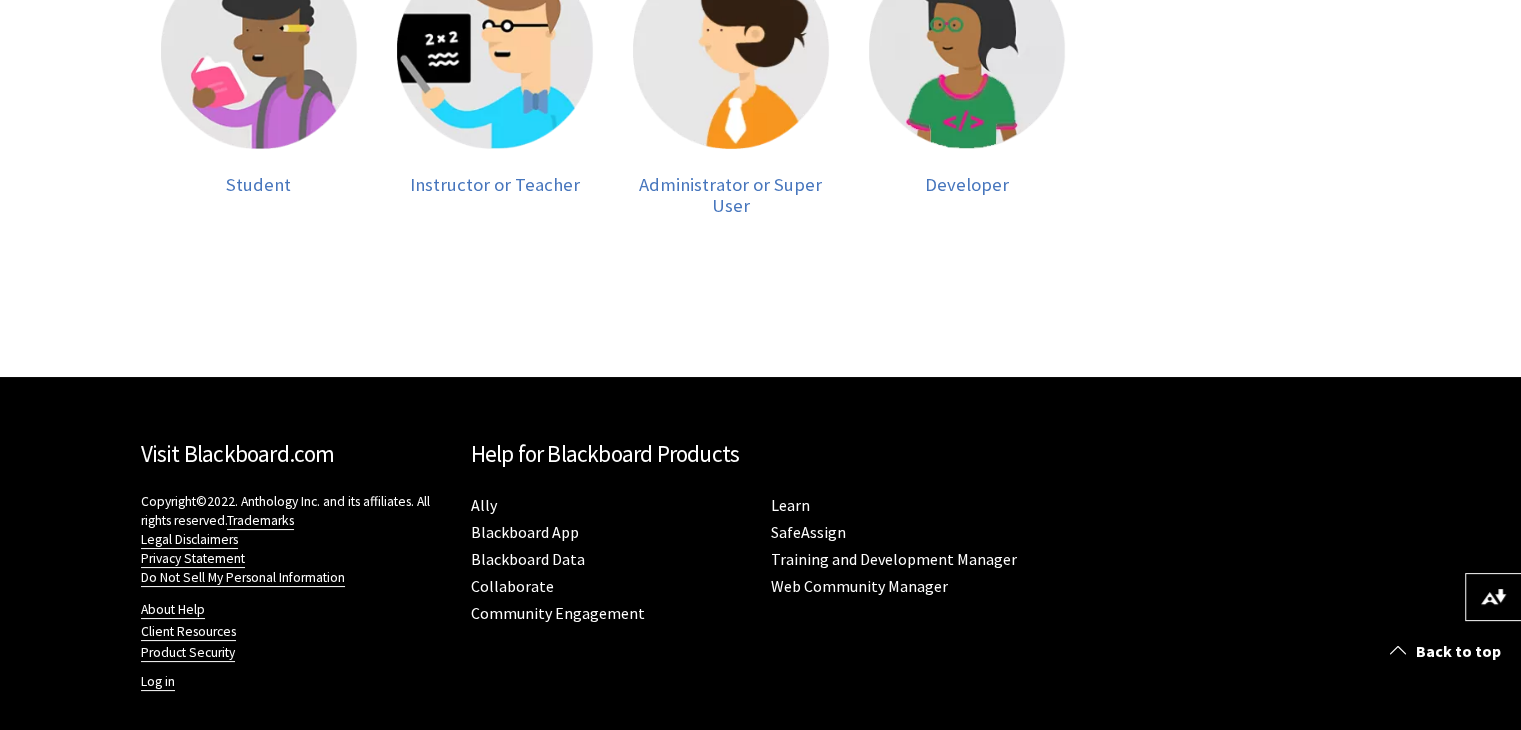 scroll, scrollTop: 587, scrollLeft: 0, axis: vertical 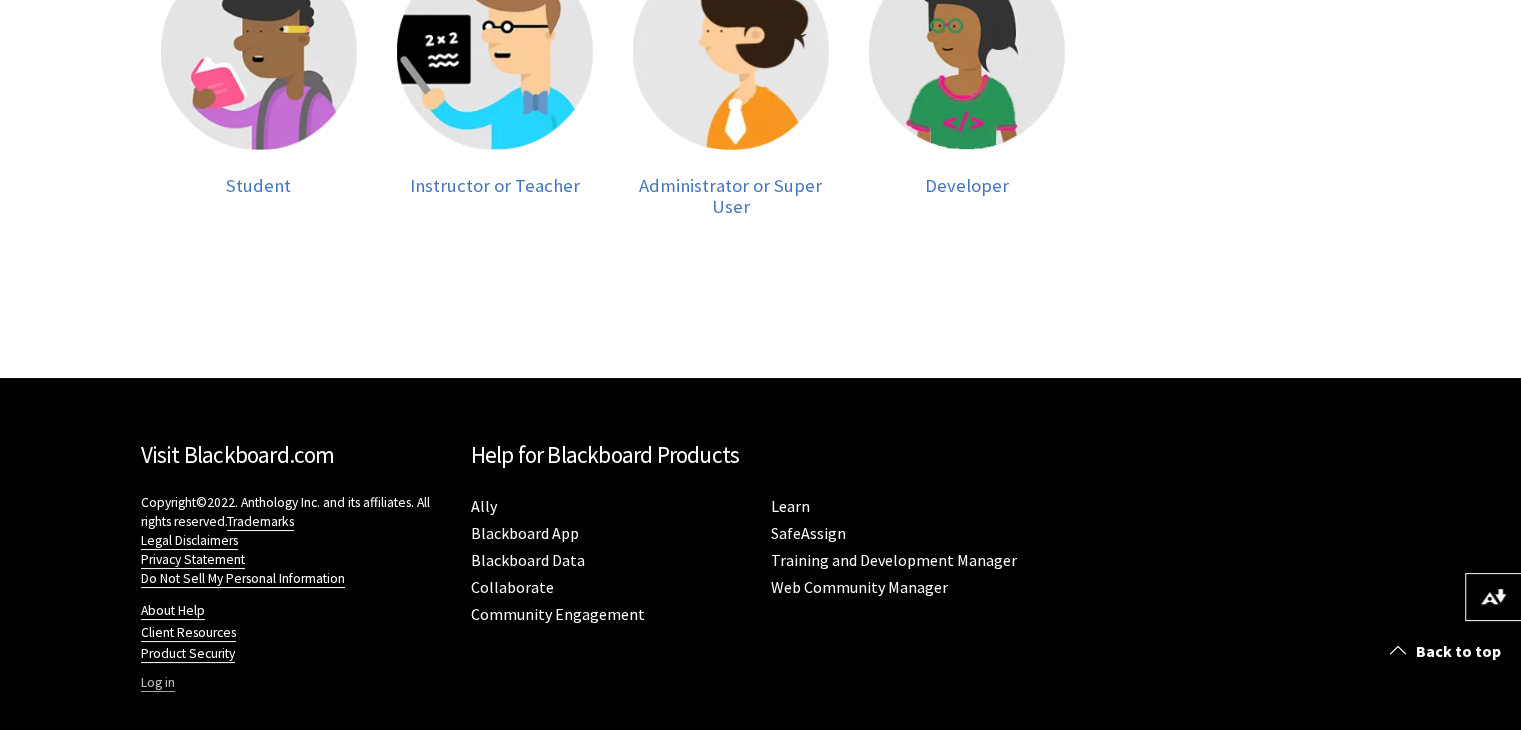 click on "Log in" at bounding box center [158, 683] 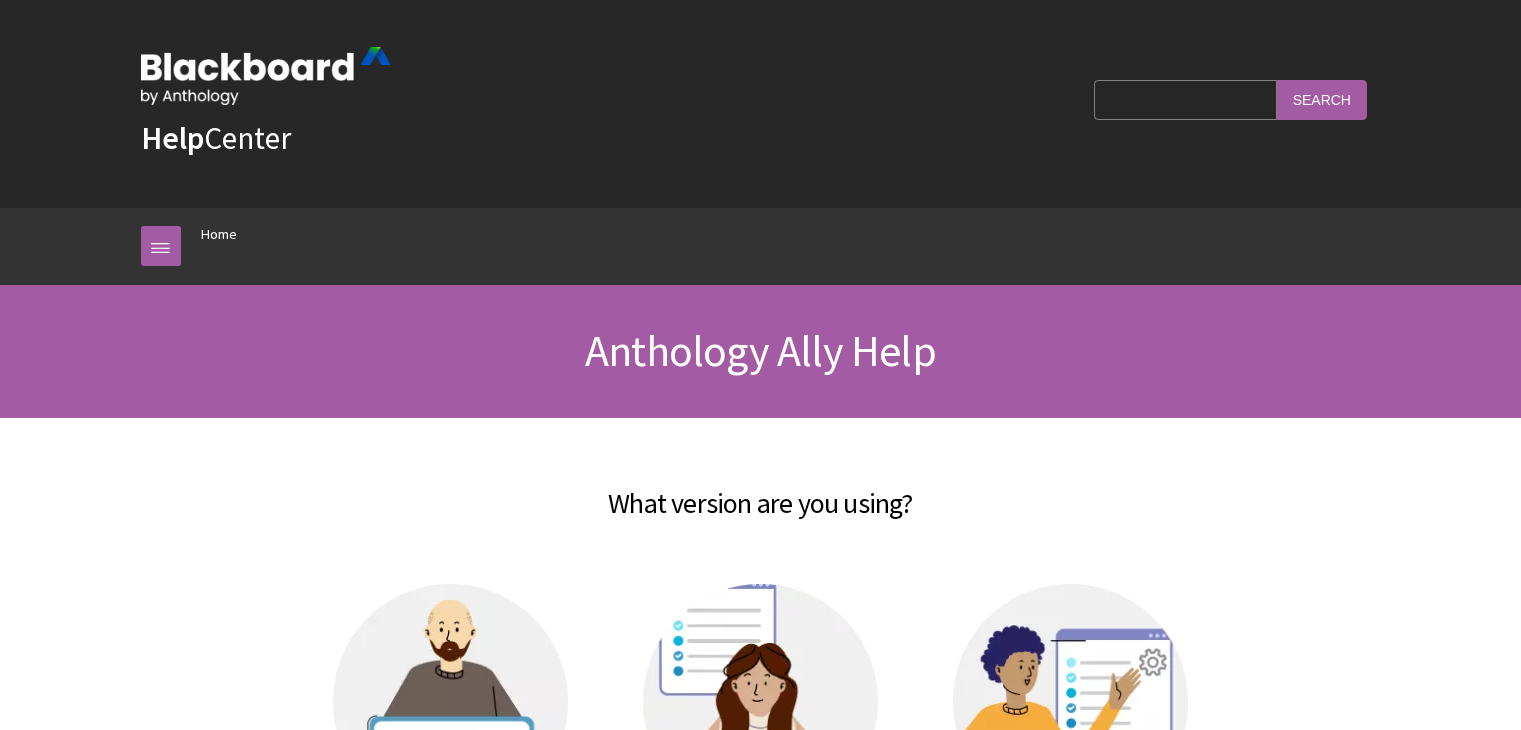scroll, scrollTop: 0, scrollLeft: 0, axis: both 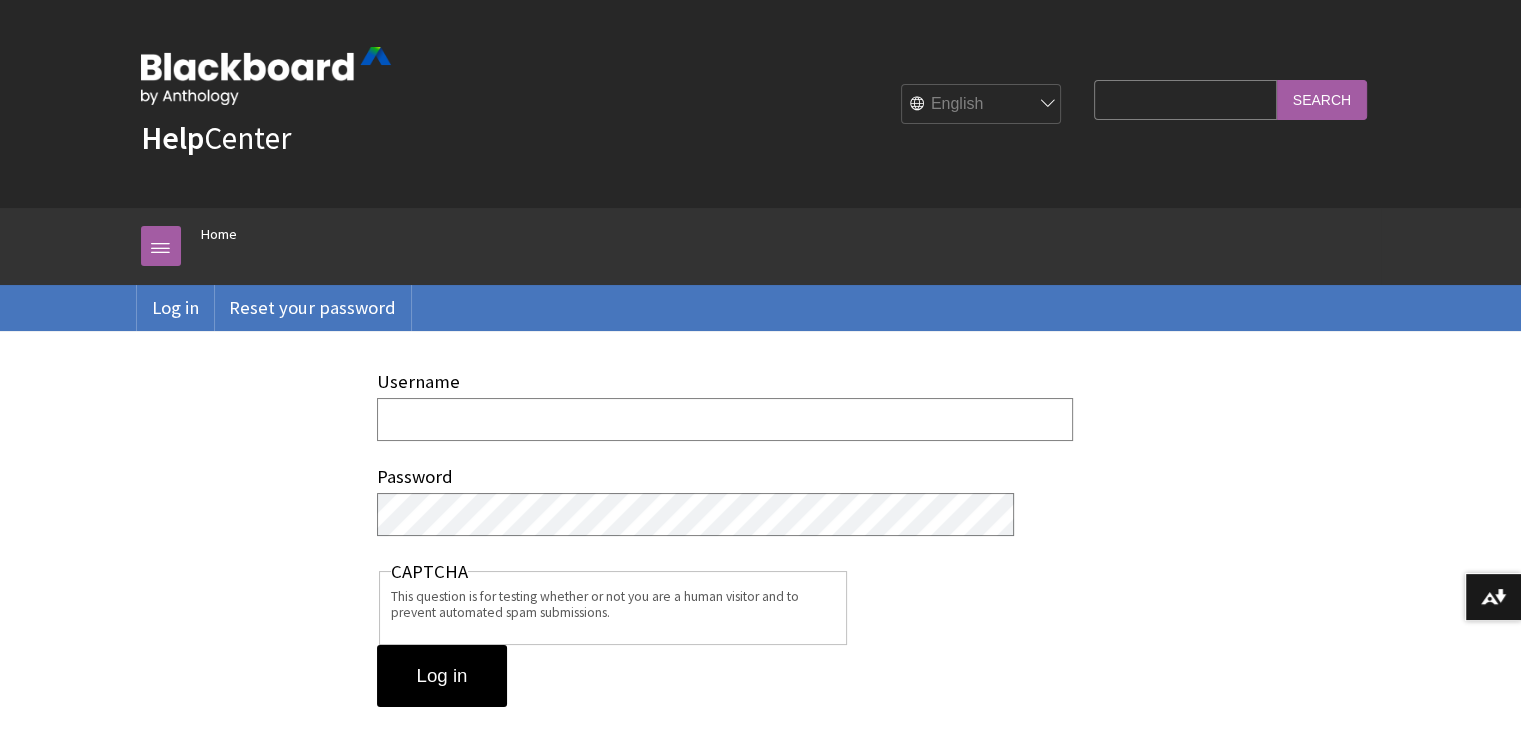 click on "Username" at bounding box center [725, 419] 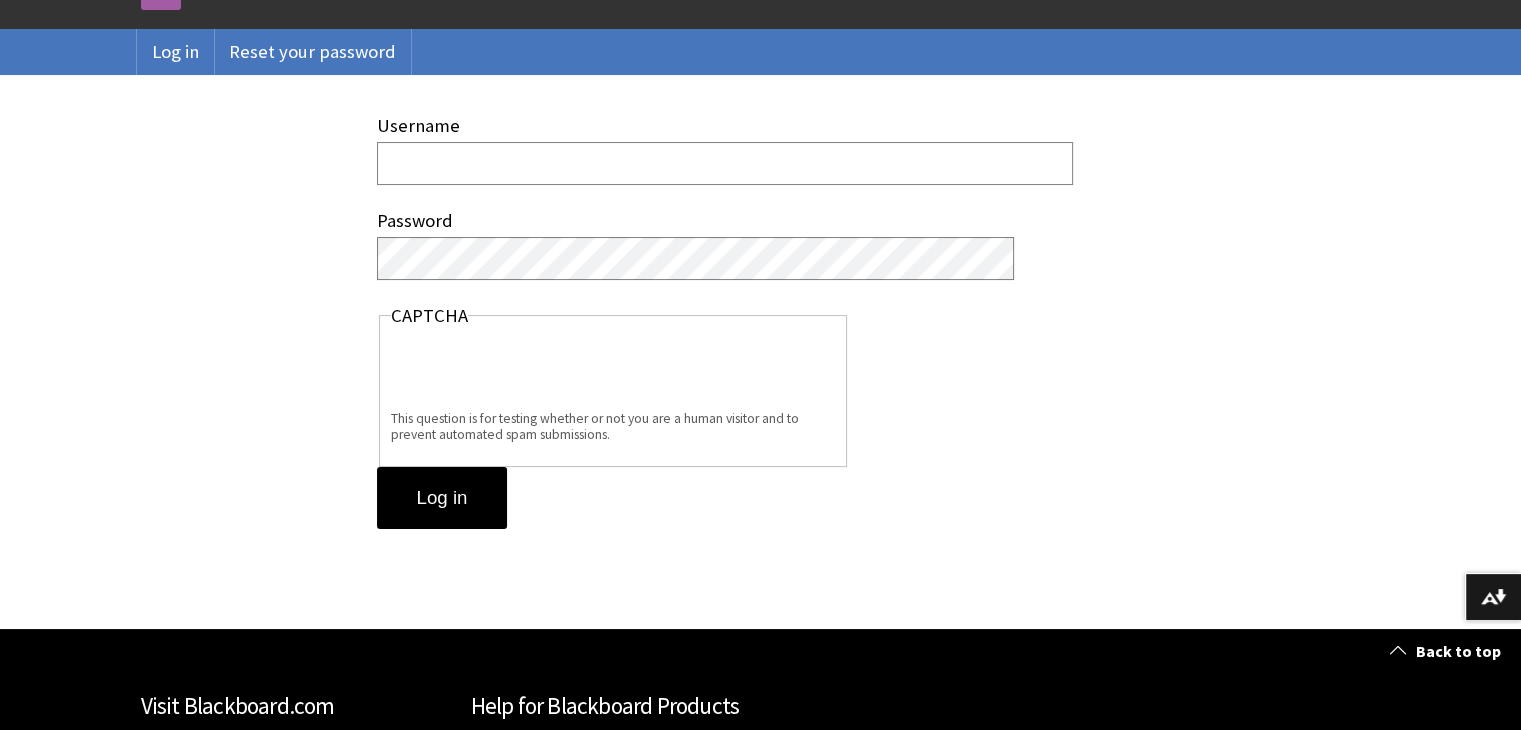 scroll, scrollTop: 104, scrollLeft: 0, axis: vertical 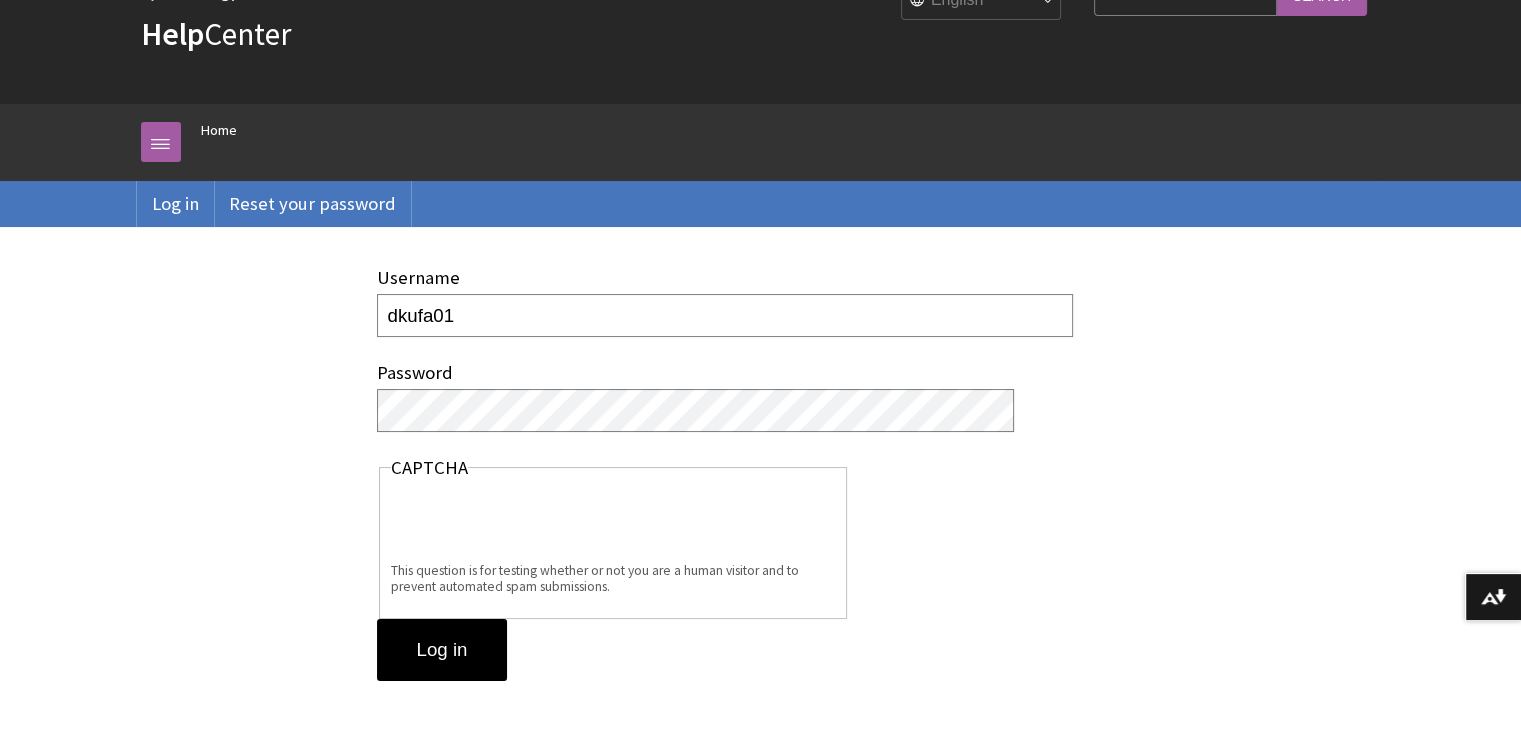 type on "dkufa01" 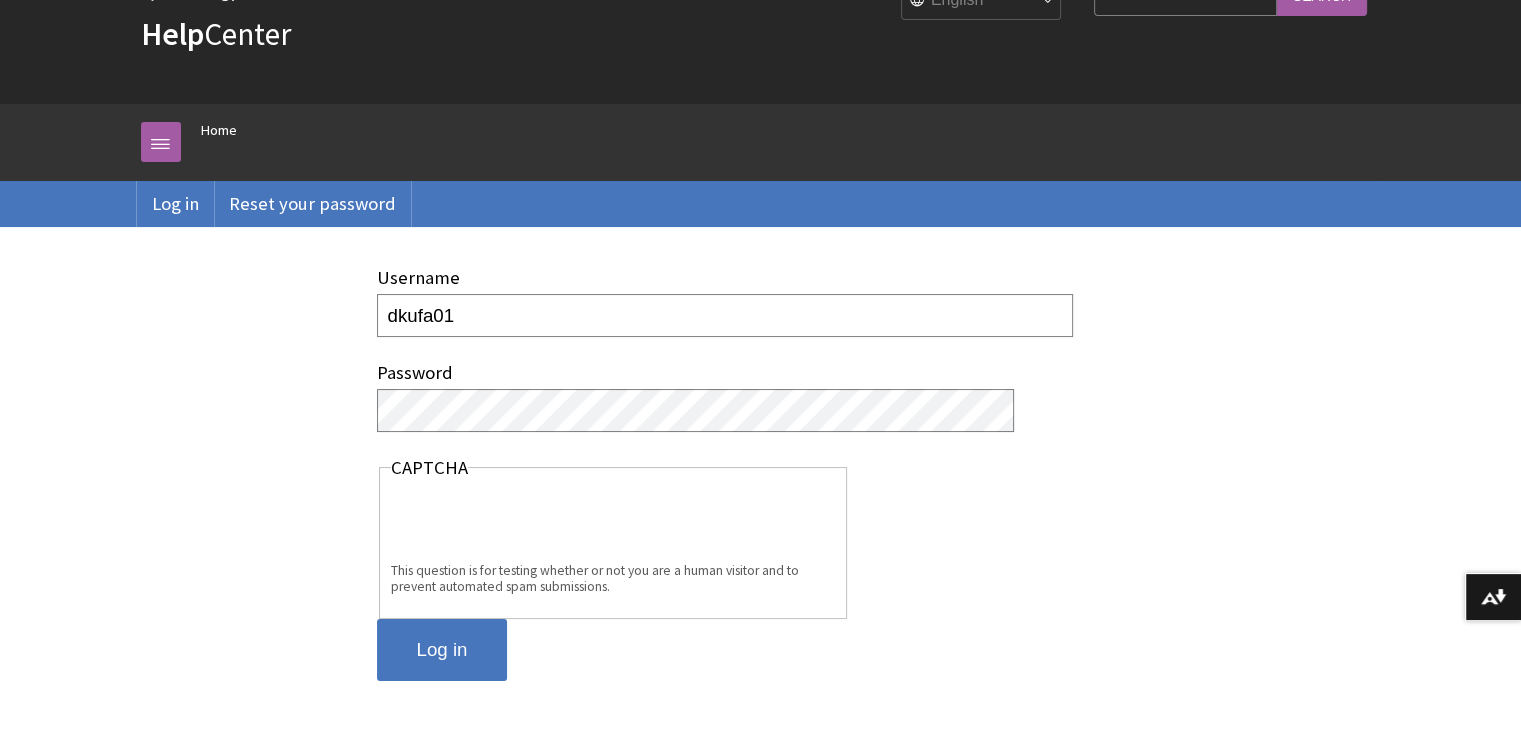 click on "Log in" at bounding box center (442, 650) 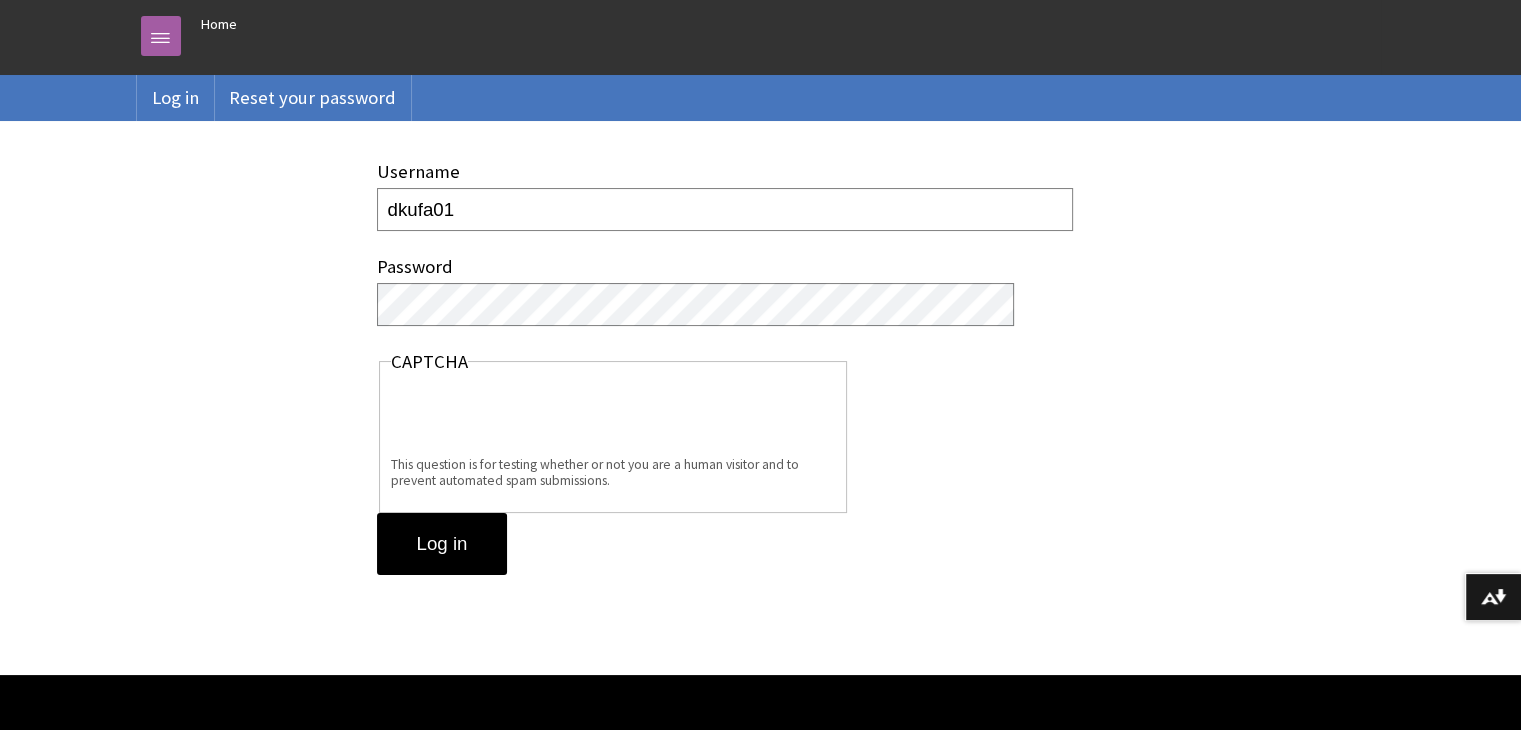 scroll, scrollTop: 0, scrollLeft: 0, axis: both 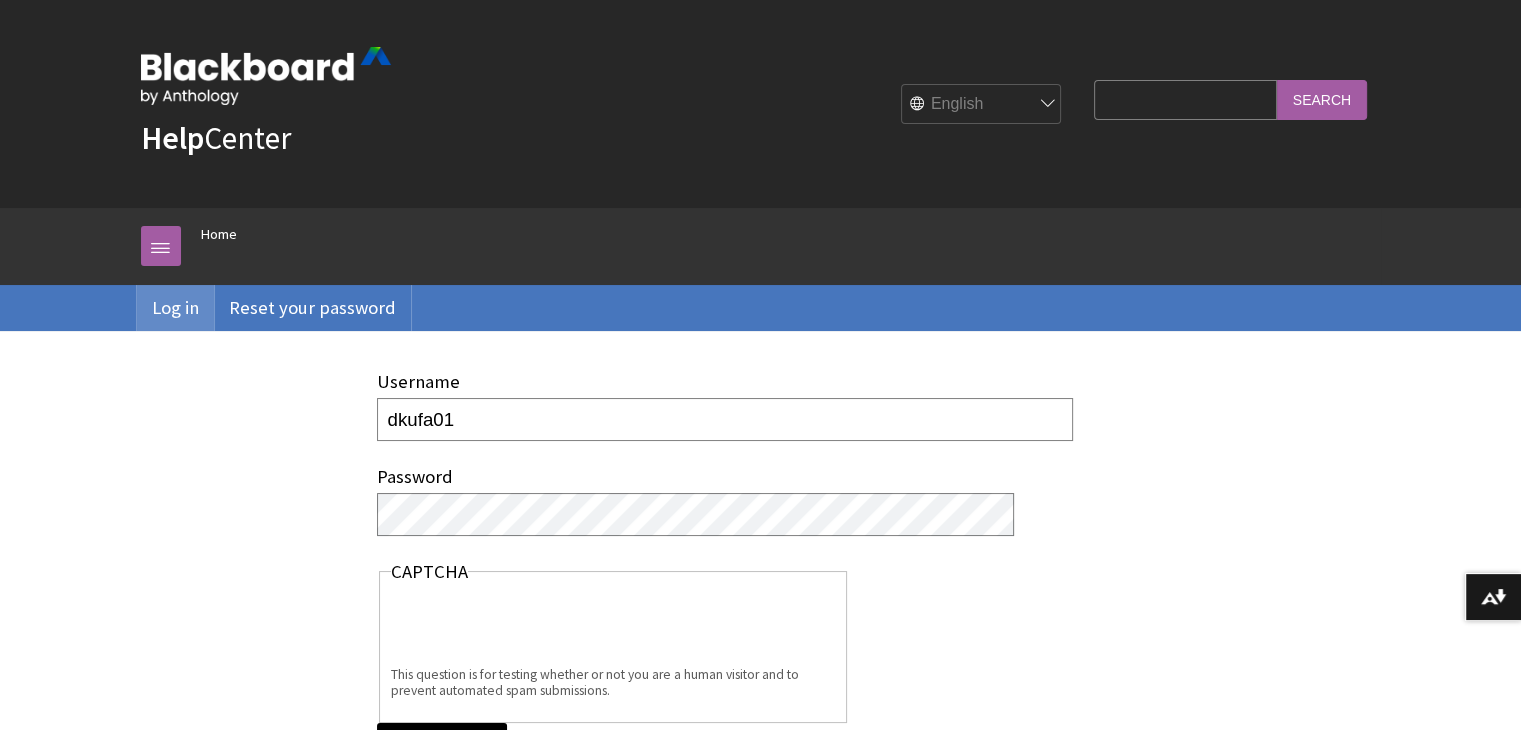 click on "Log in" at bounding box center (175, 308) 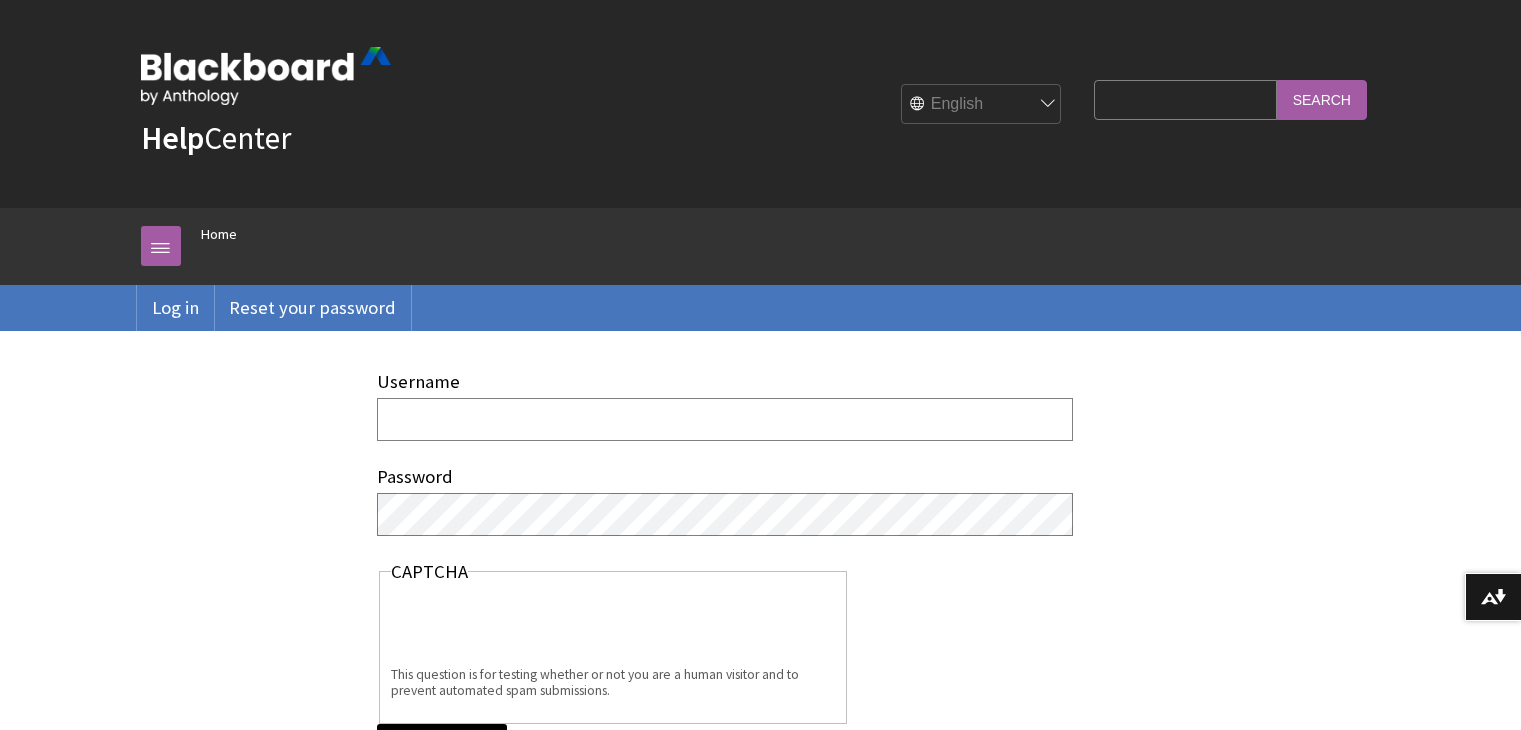scroll, scrollTop: 0, scrollLeft: 0, axis: both 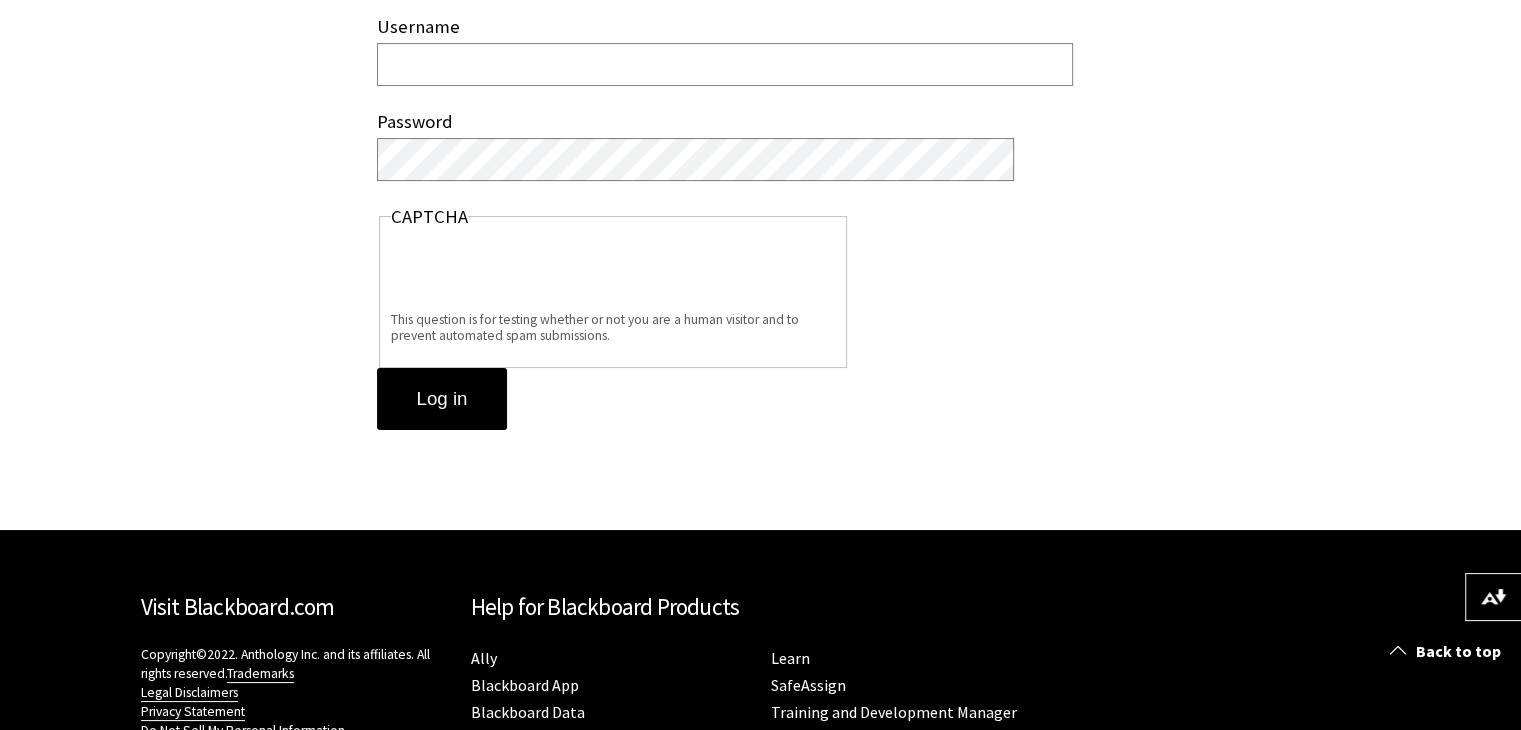 drag, startPoint x: 0, startPoint y: 0, endPoint x: 260, endPoint y: 608, distance: 661.2594 